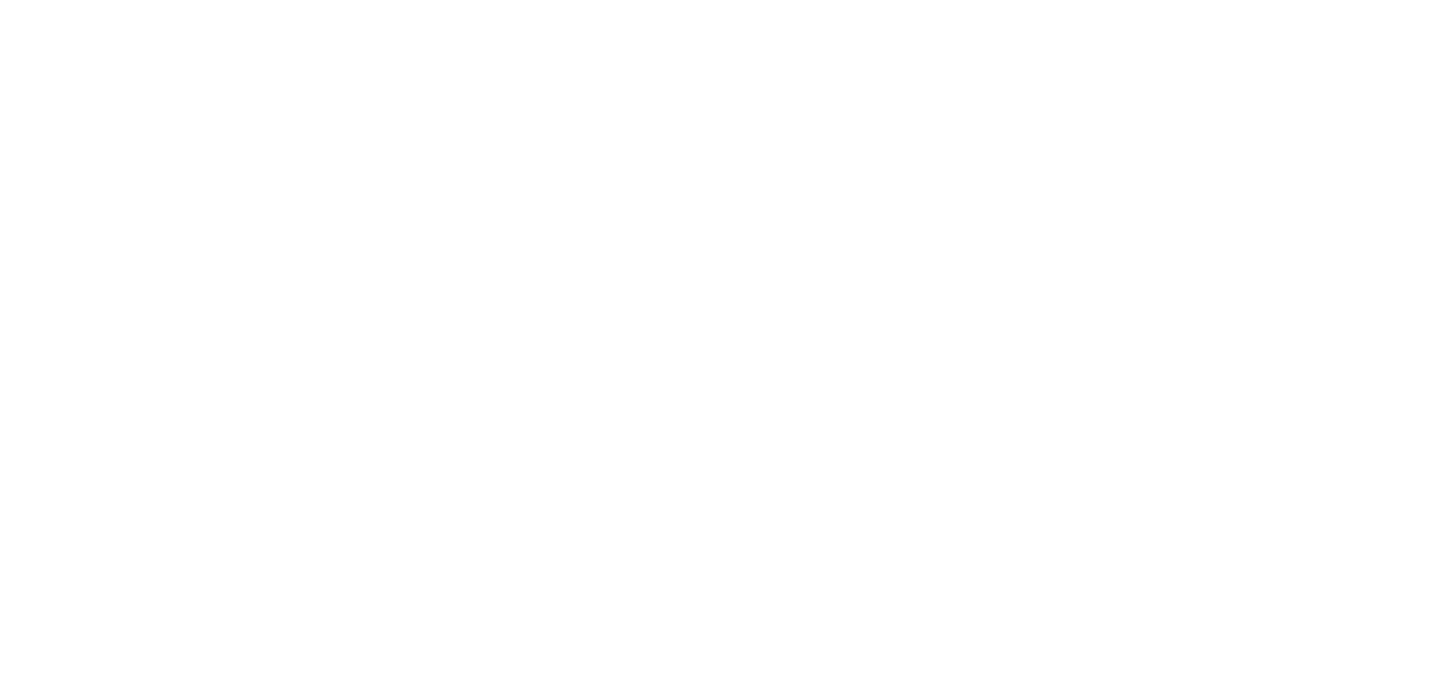 scroll, scrollTop: 0, scrollLeft: 0, axis: both 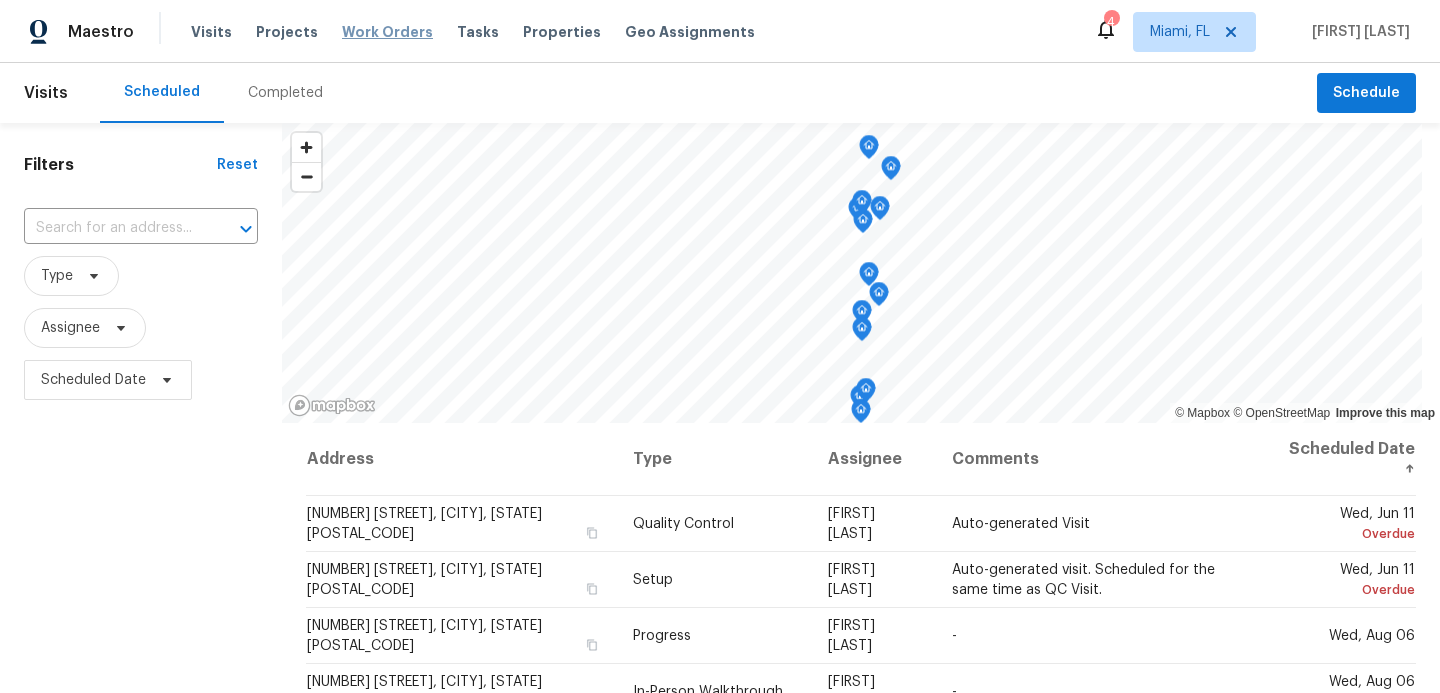 click on "Work Orders" at bounding box center (387, 32) 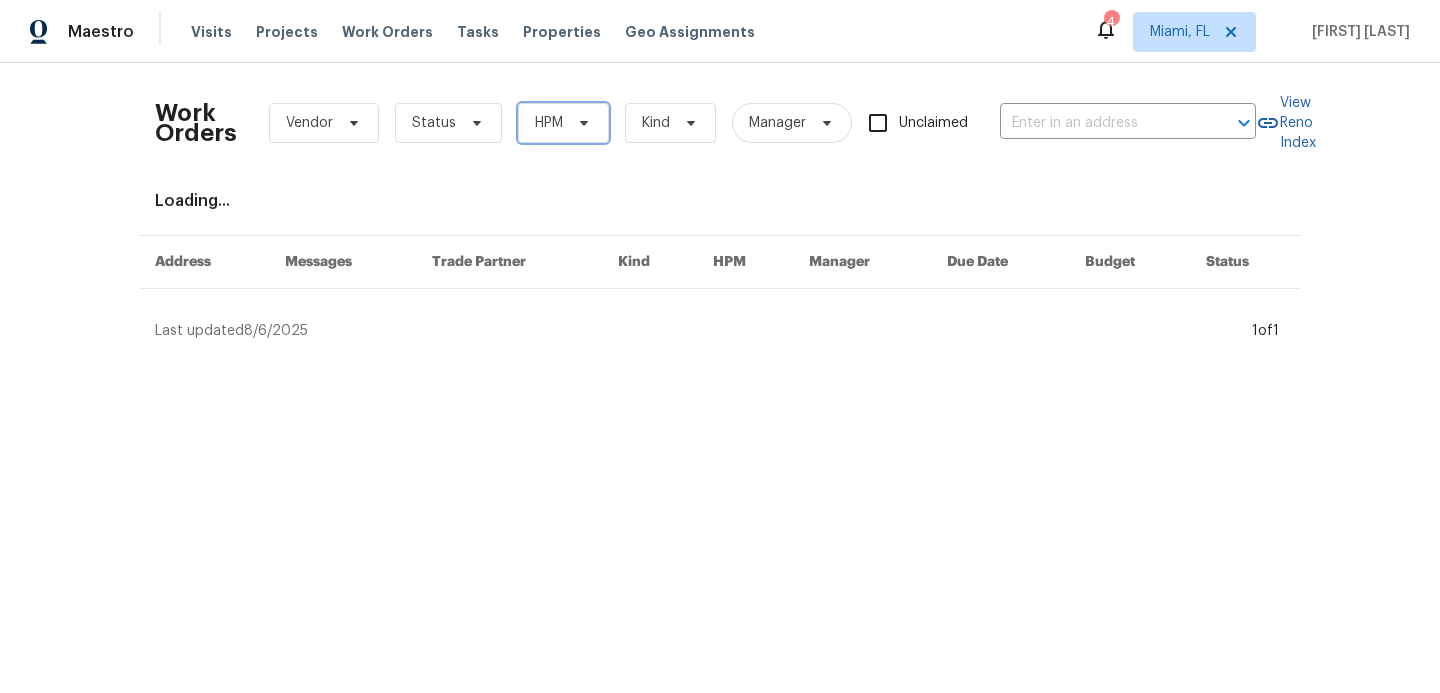 click on "HPM" at bounding box center (549, 123) 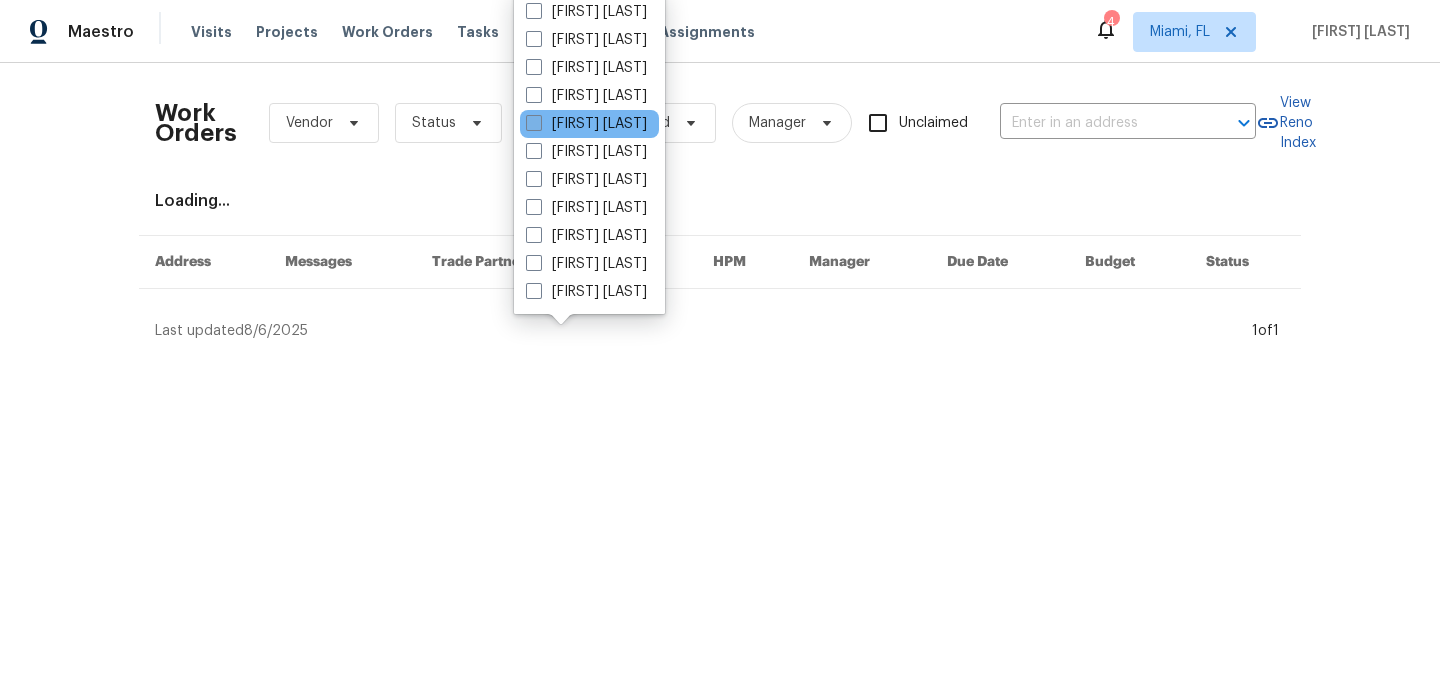 click at bounding box center [534, 123] 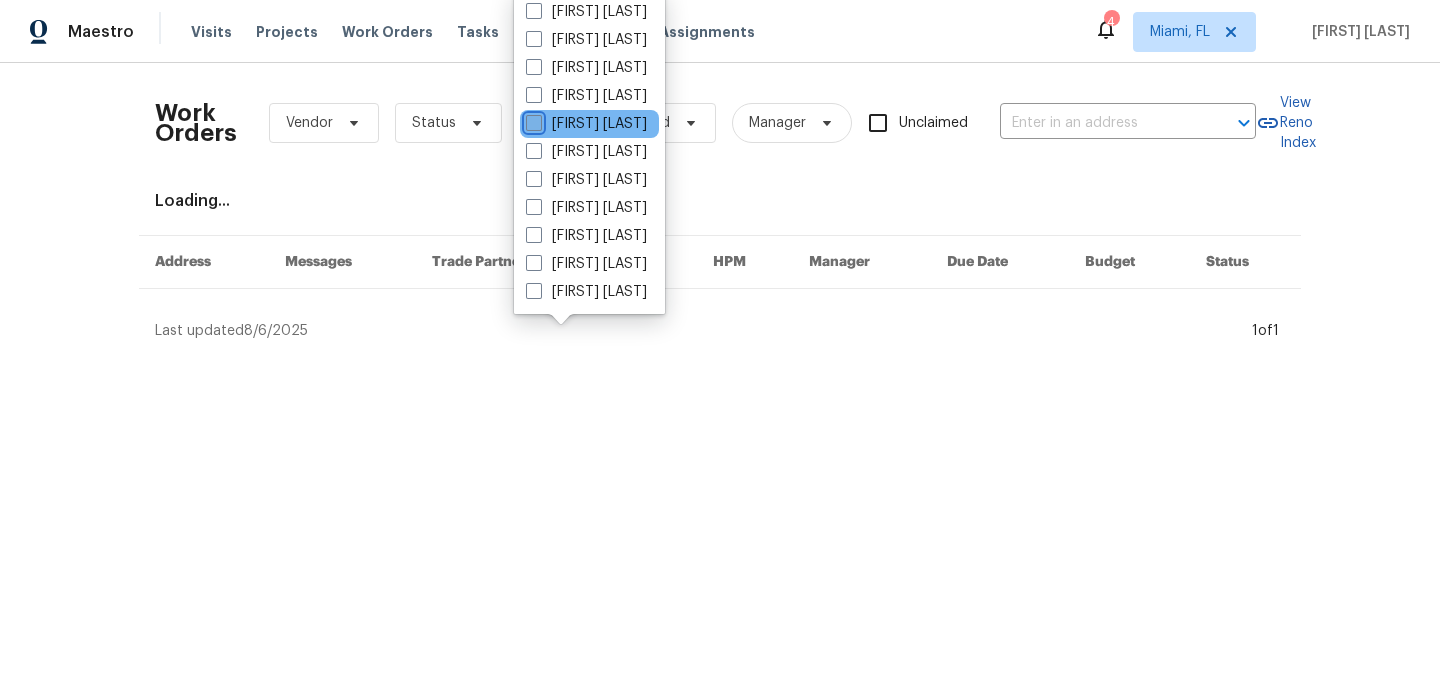 click on "[FIRST] [LAST]" at bounding box center [532, 120] 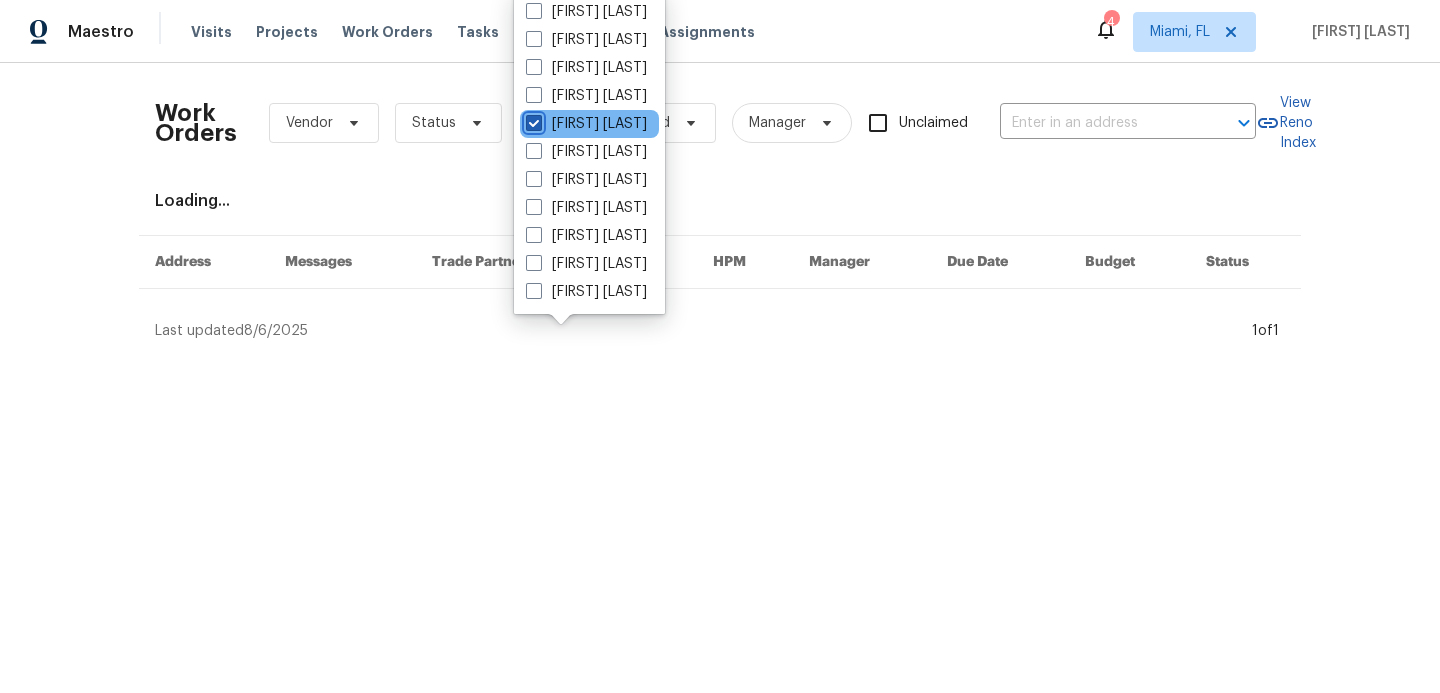 checkbox on "true" 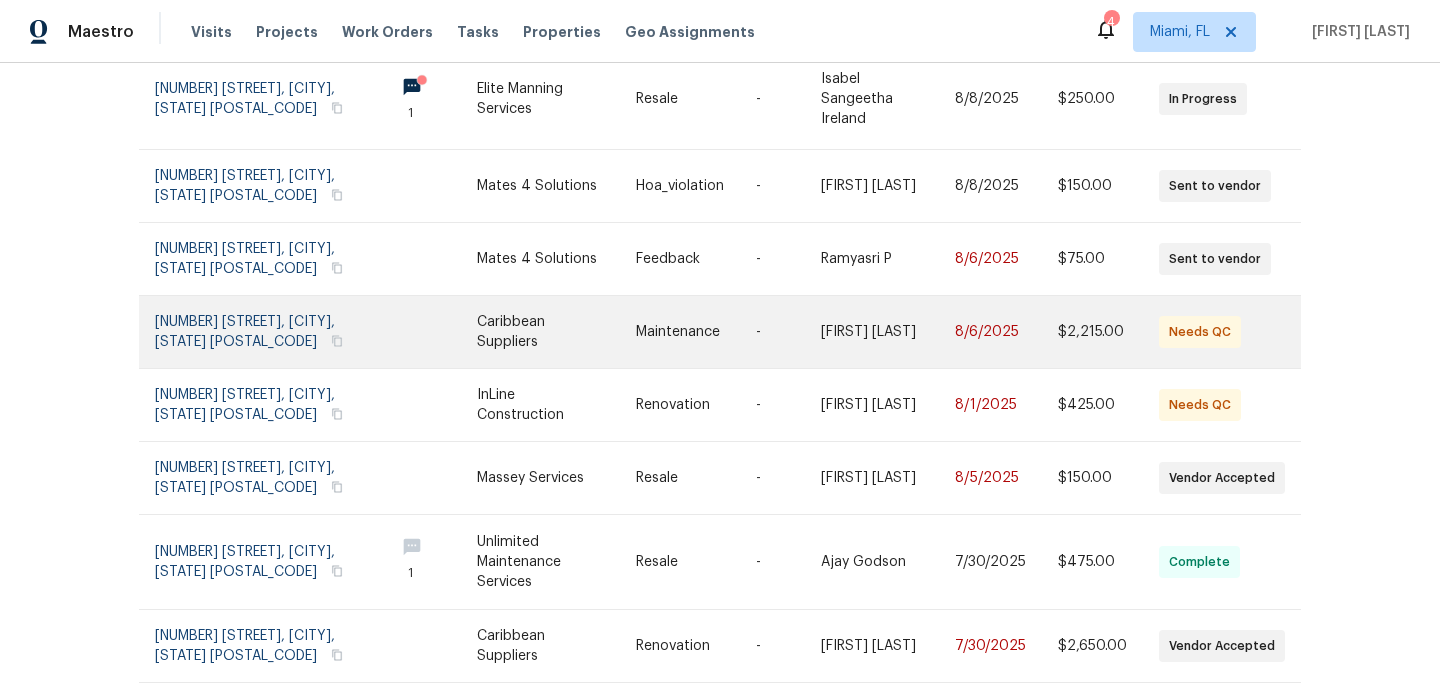 scroll, scrollTop: 243, scrollLeft: 0, axis: vertical 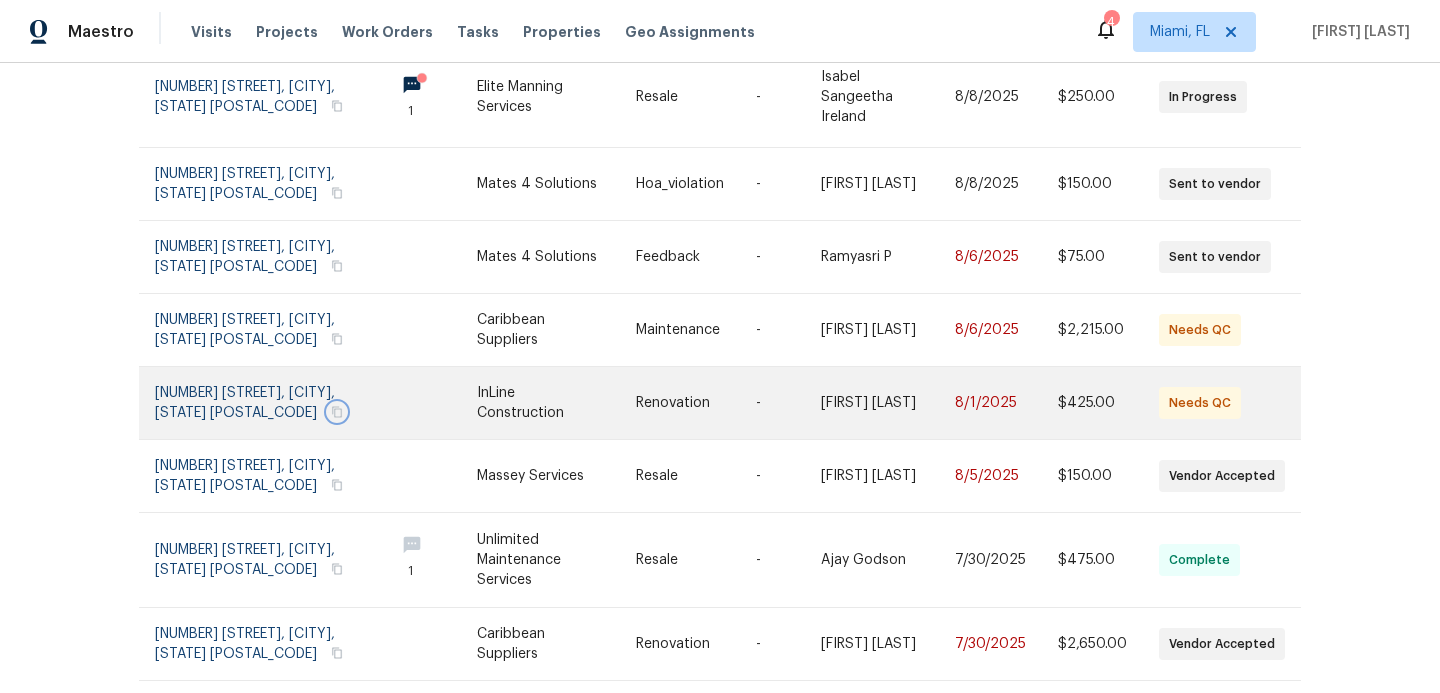 click 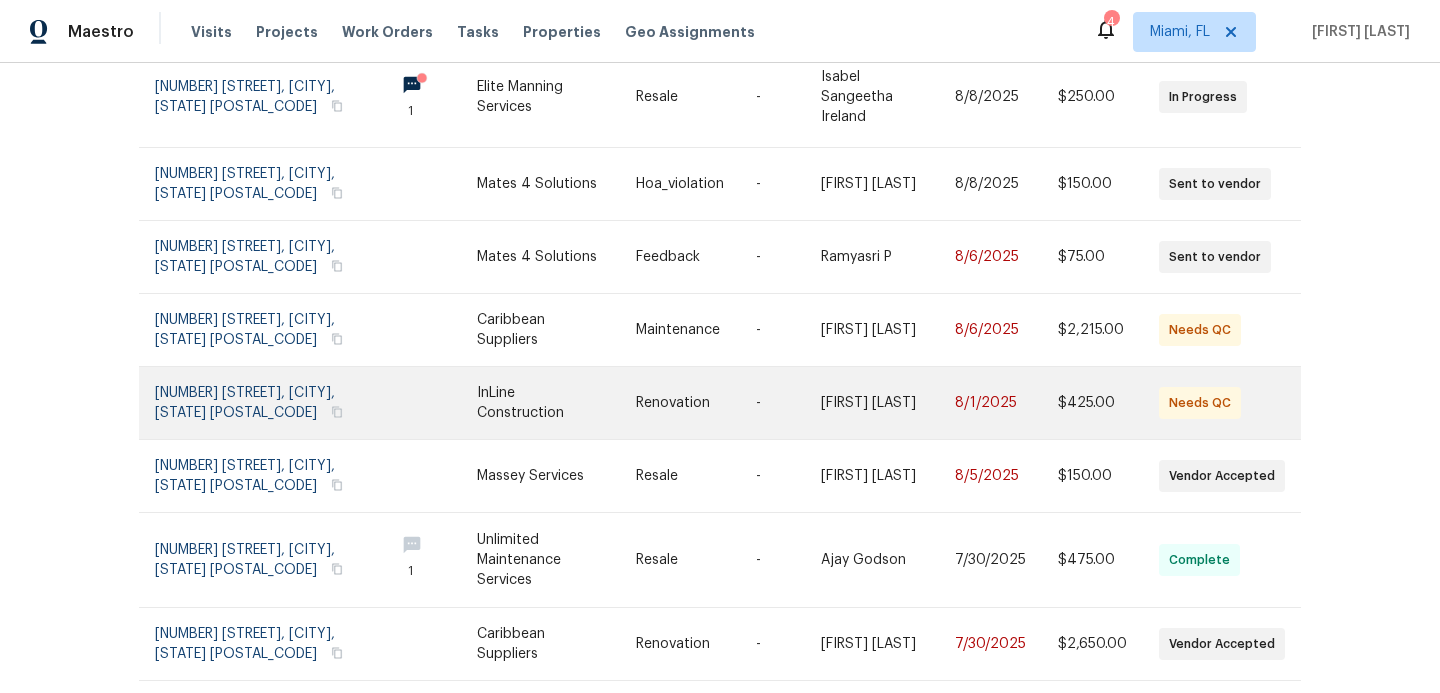 click at bounding box center (427, 403) 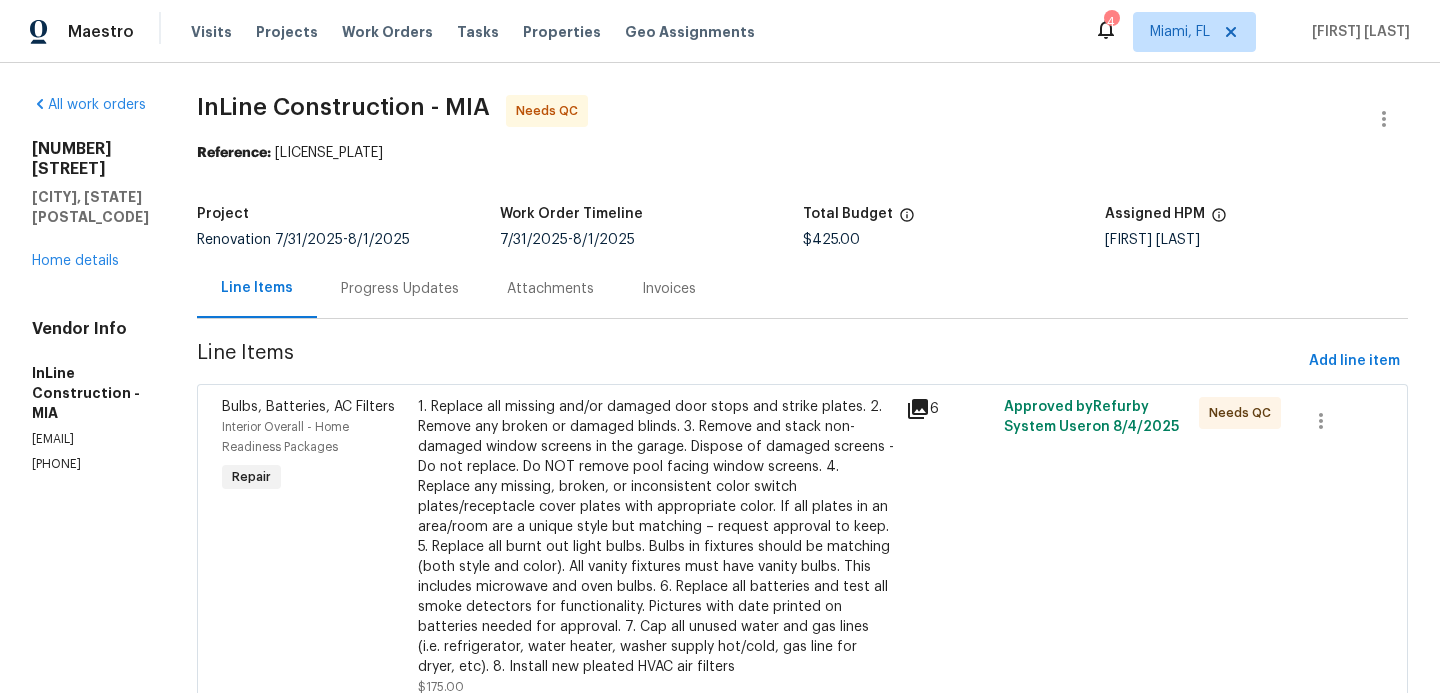 click on "1. Replace all missing and/or damaged door stops and strike plates.  2. Remove any broken or damaged blinds.  3. Remove and stack non-damaged window screens in the garage. Dispose of damaged screens - Do not replace. Do NOT remove pool facing window screens.  4. Replace any missing, broken, or inconsistent color switch plates/receptacle cover plates with appropriate color. If all plates in an area/room are a unique style but matching – request approval to keep.  5. Replace all burnt out light bulbs. Bulbs in fixtures should be matching (both style and color). All vanity fixtures must have vanity bulbs. This includes microwave and oven bulbs.  6. Replace all batteries and test all smoke detectors for functionality. Pictures with date printed on batteries needed for approval.  7. Cap all unused water and gas lines (i.e. refrigerator, water heater, washer supply hot/cold, gas line for dryer, etc).  8. Install new pleated HVAC air filters" at bounding box center [656, 537] 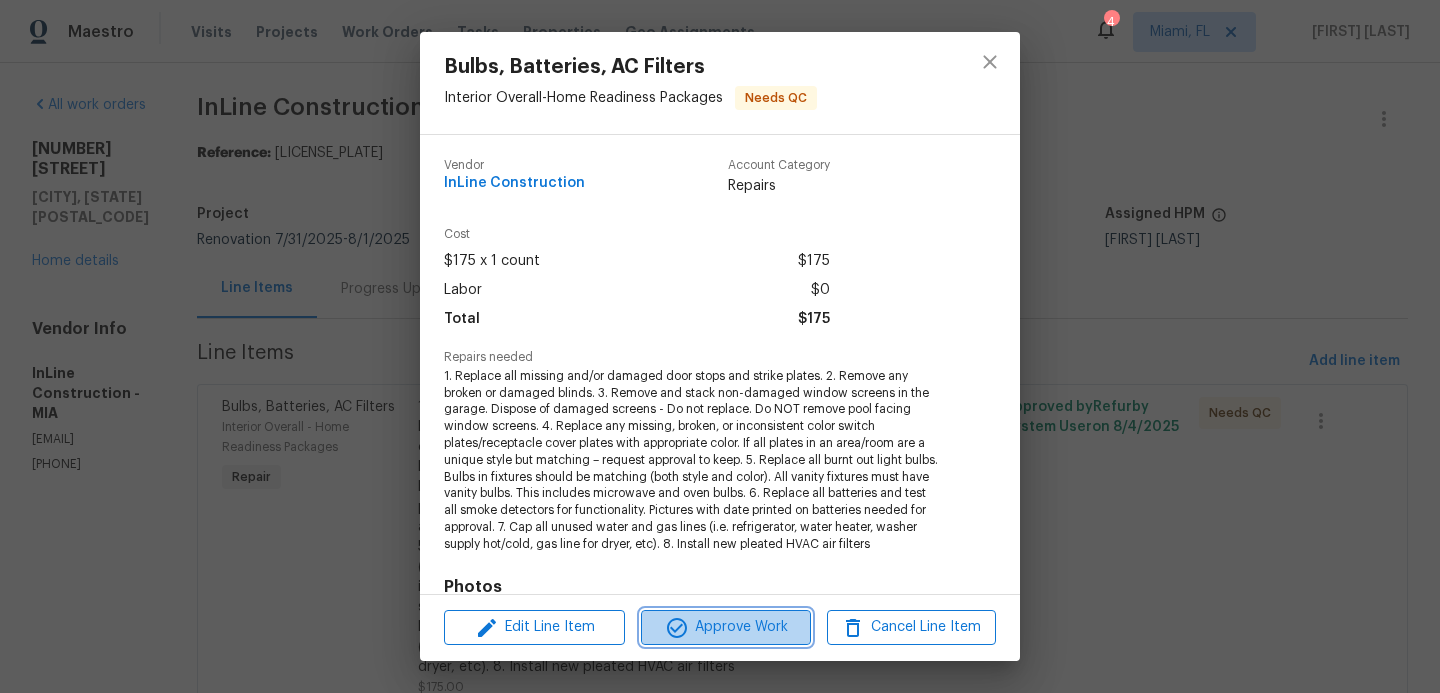 click on "Approve Work" at bounding box center [725, 627] 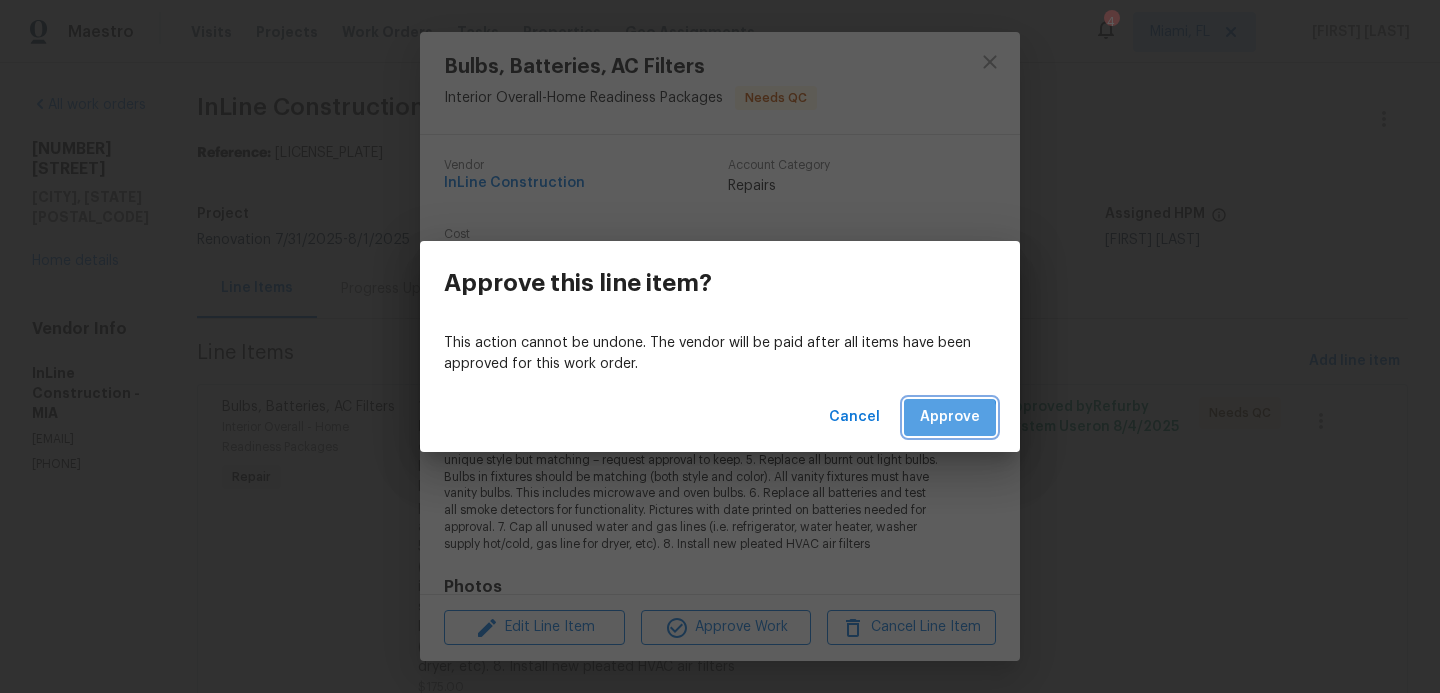 click on "Approve" at bounding box center [950, 417] 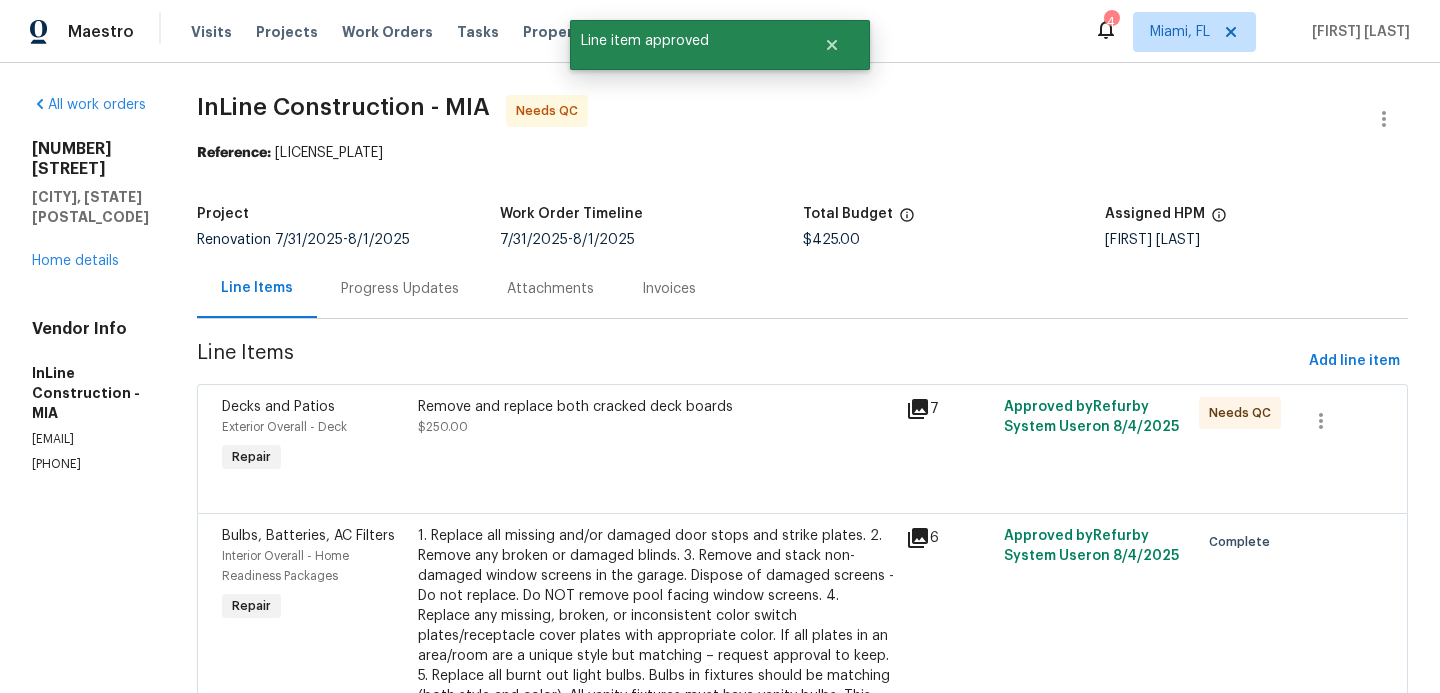 click on "Decks and Patios Exterior Overall - Deck Repair Remove and replace both cracked deck boards $250.00   7 Approved by  Refurby System User  on   [DATE] Needs QC" at bounding box center [802, 448] 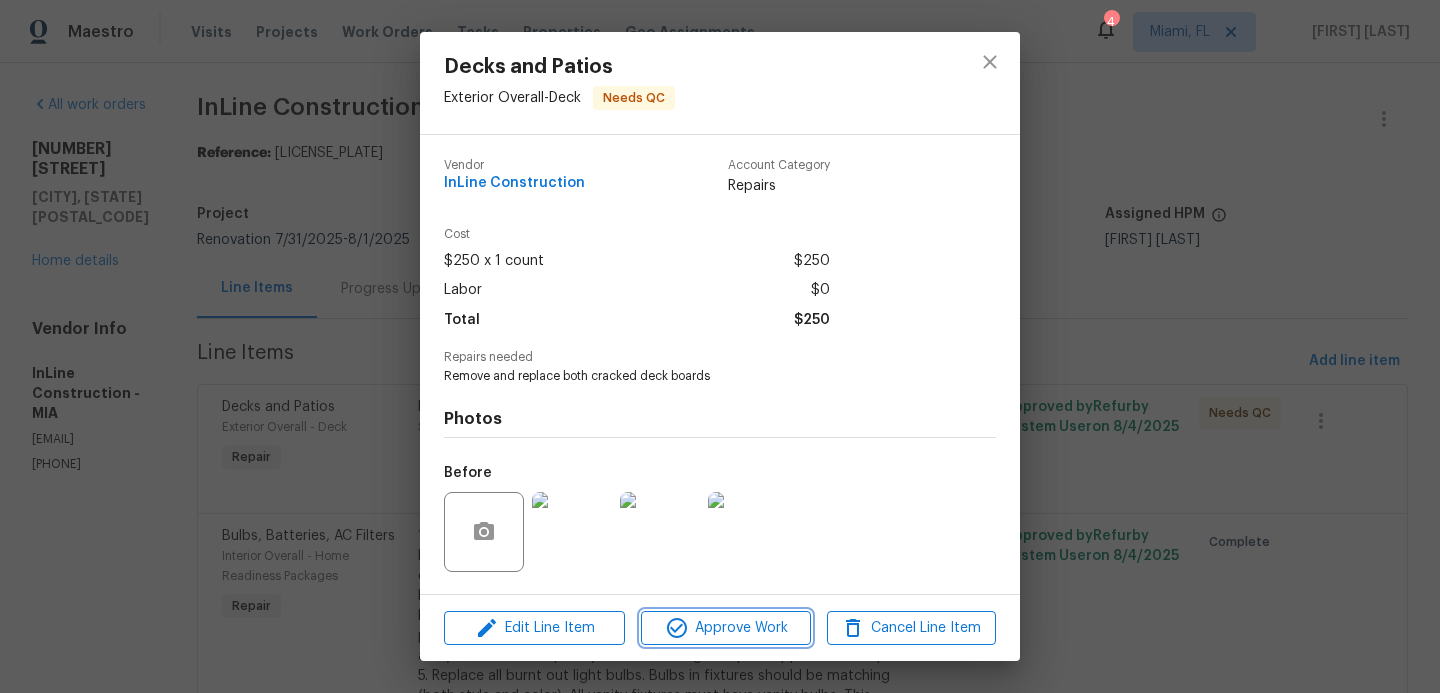 click on "Approve Work" at bounding box center (725, 628) 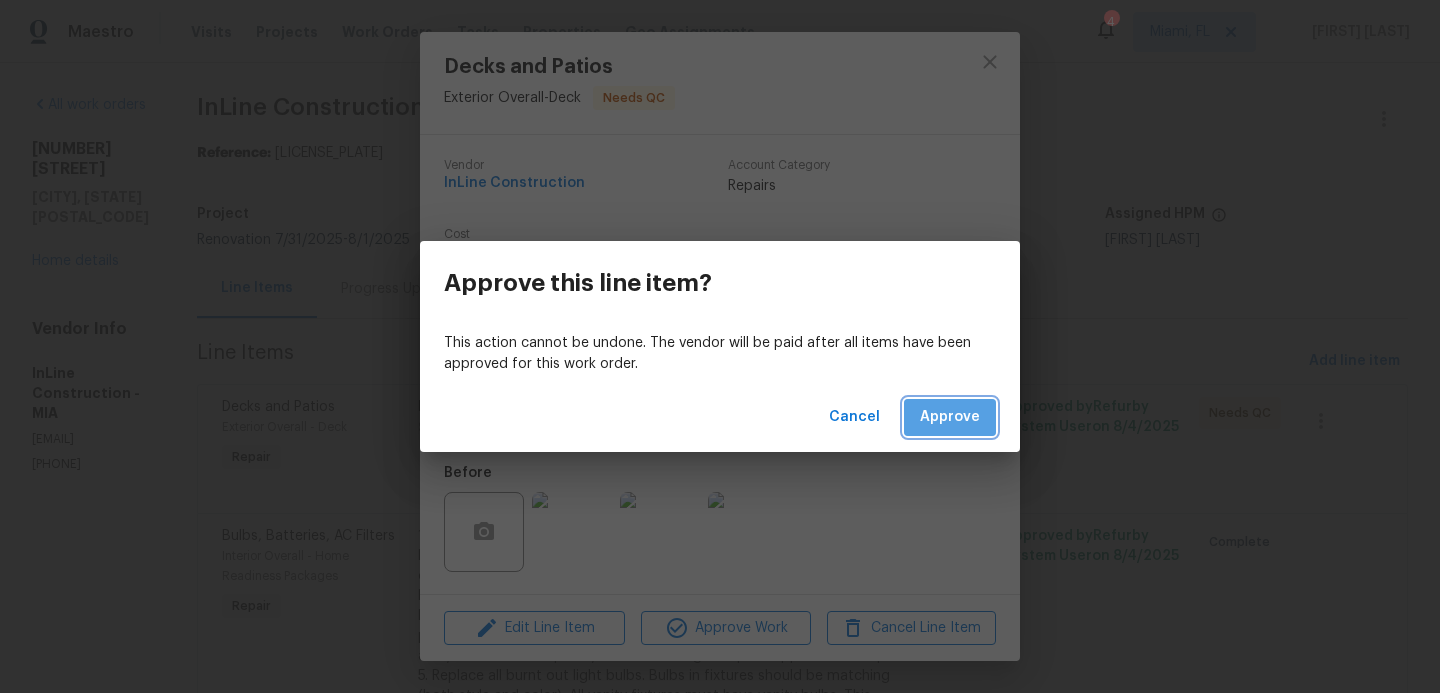 click on "Approve" at bounding box center (950, 417) 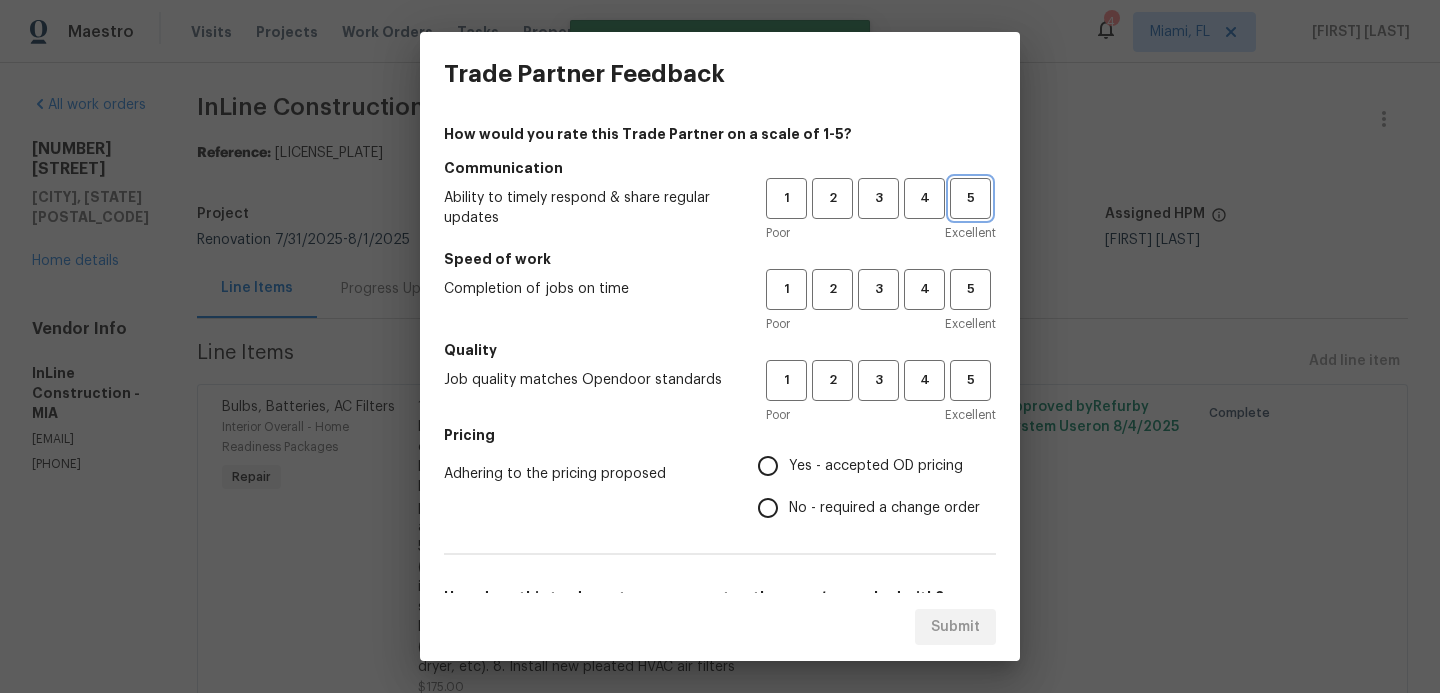 click on "5" at bounding box center [970, 198] 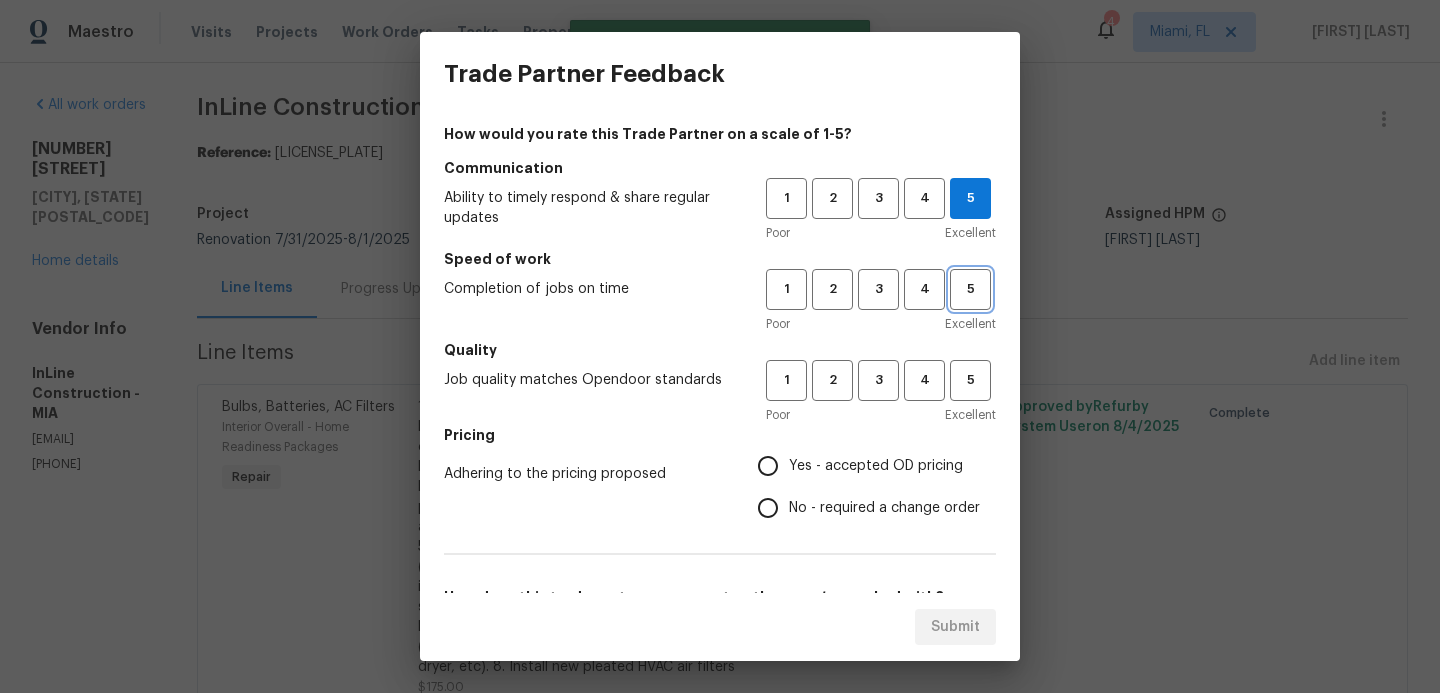 click on "5" at bounding box center [970, 289] 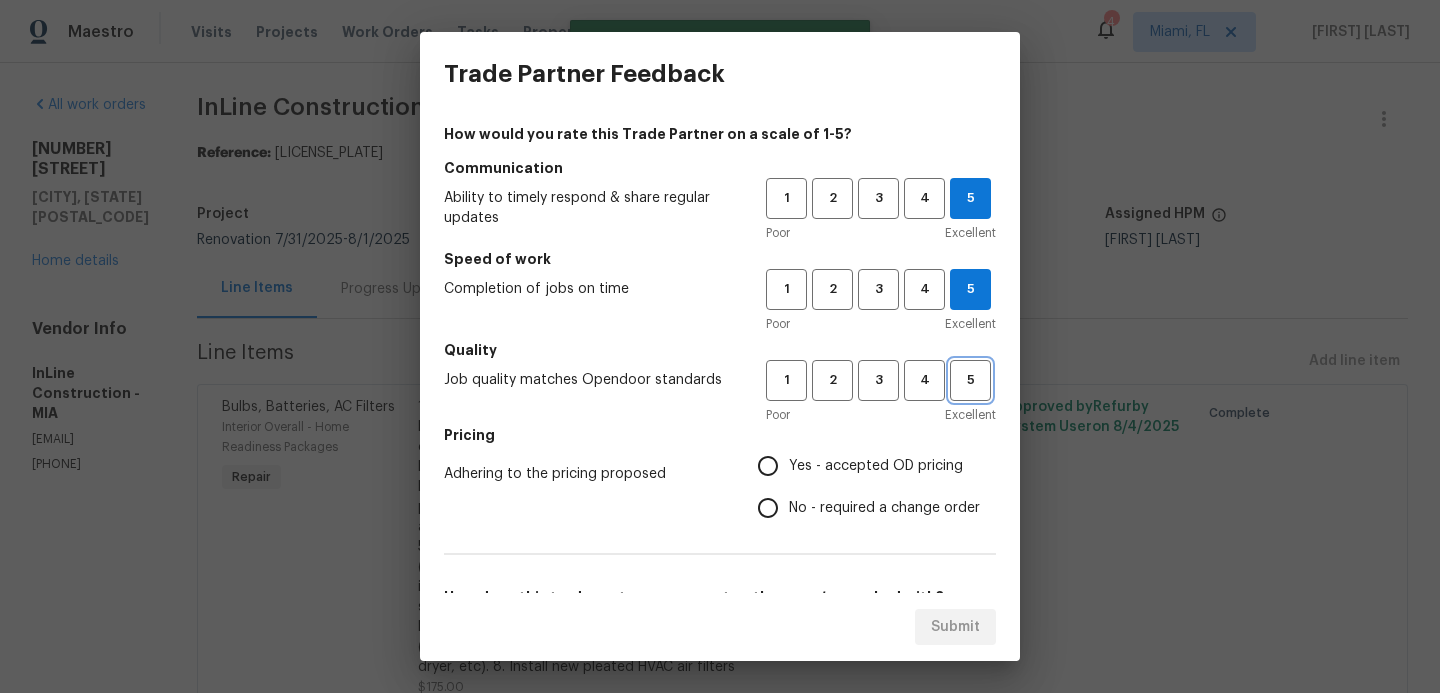 click on "5" at bounding box center [970, 380] 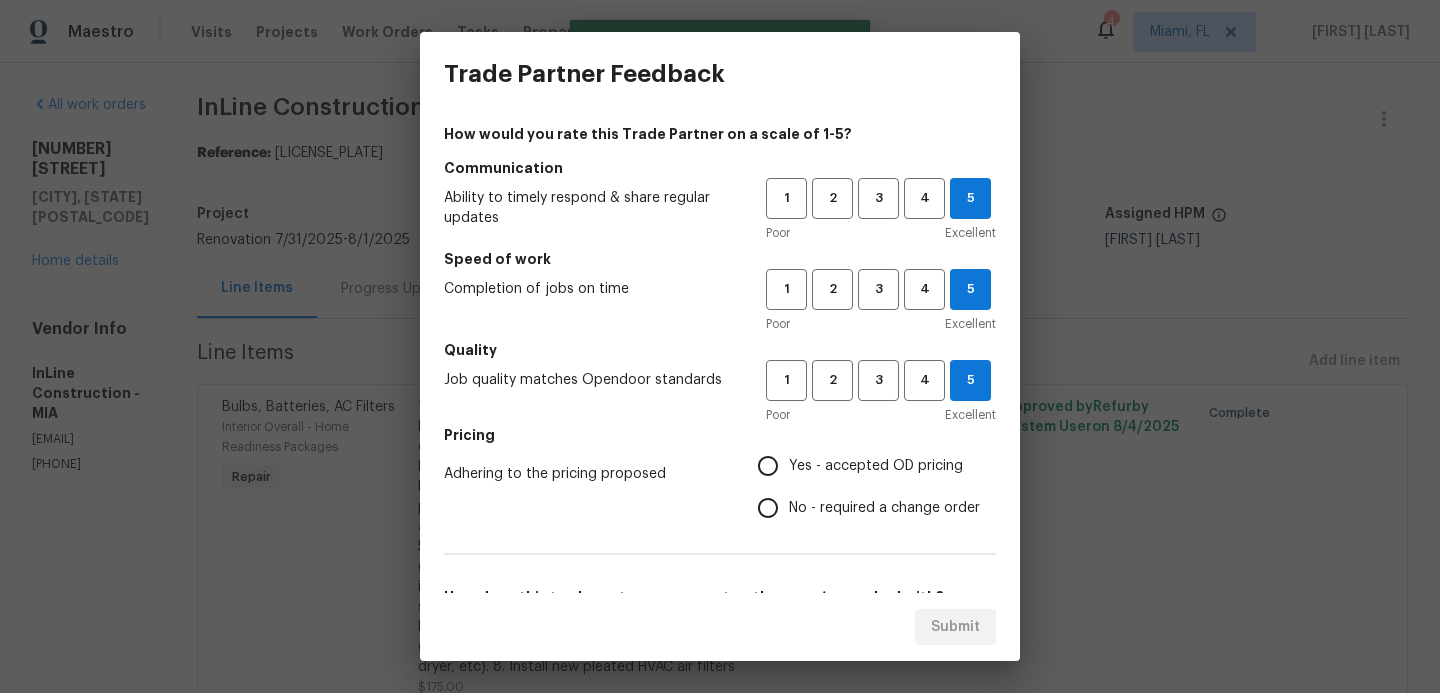 click on "Yes - accepted OD pricing" at bounding box center (768, 466) 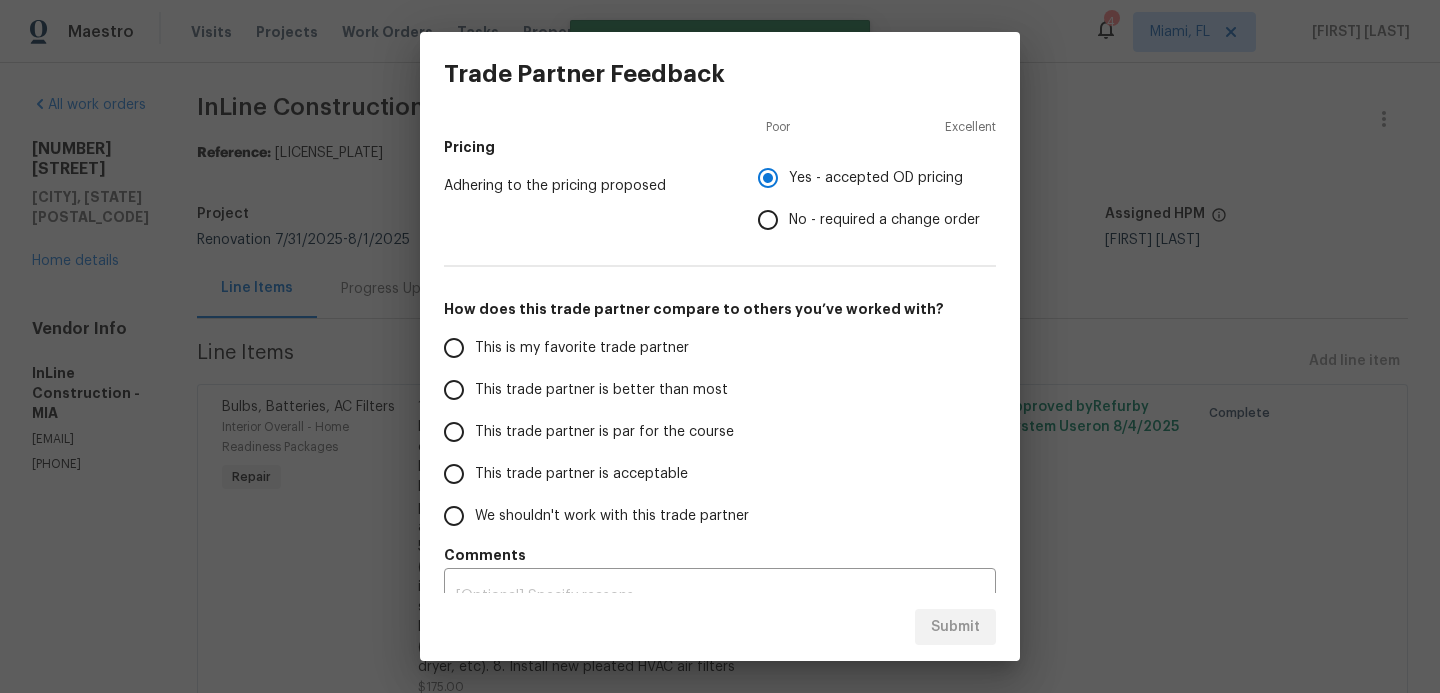 scroll, scrollTop: 322, scrollLeft: 0, axis: vertical 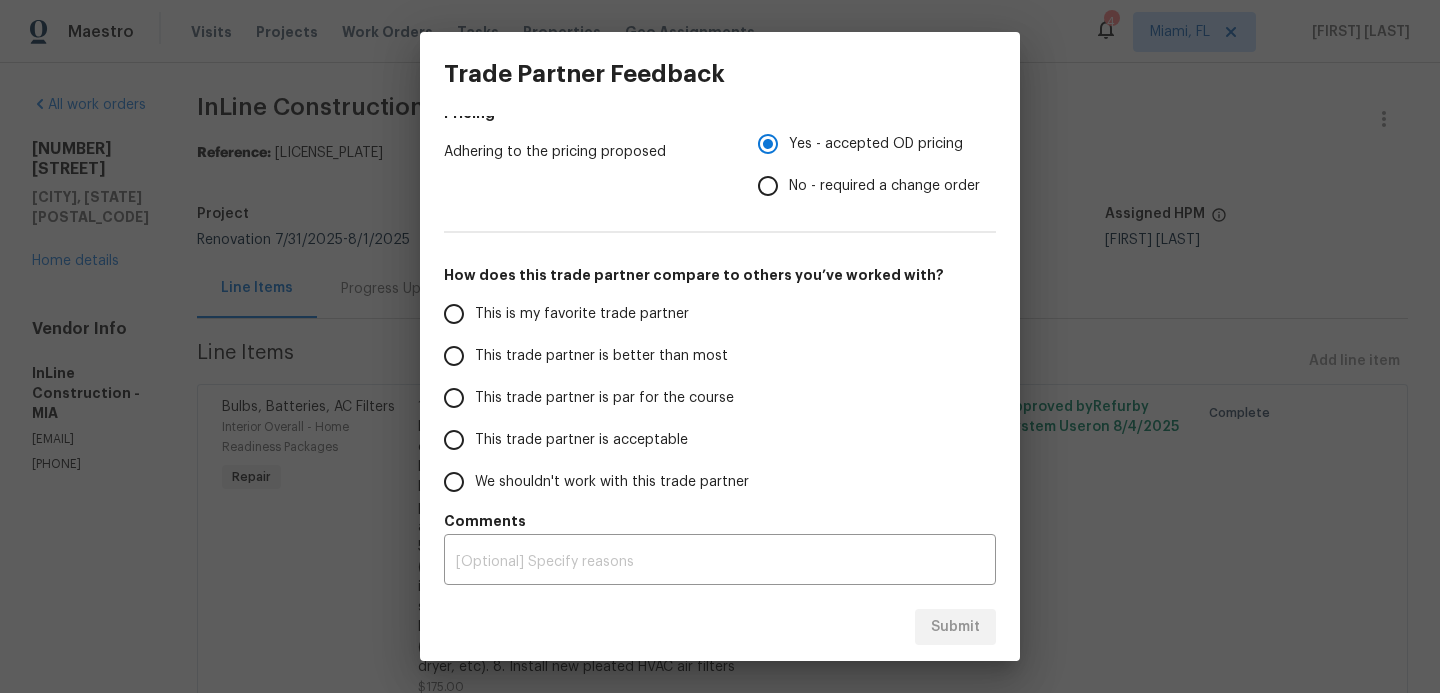 click on "This trade partner is better than most" at bounding box center (454, 356) 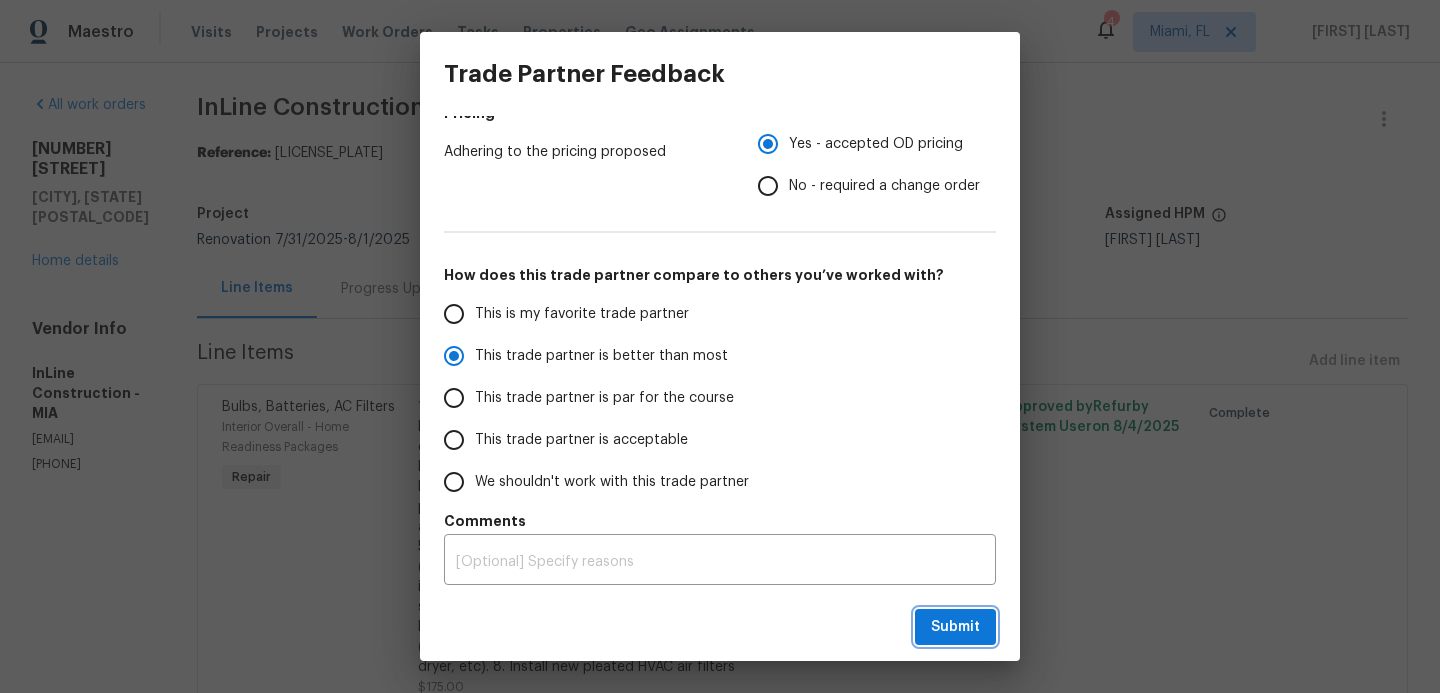 click on "Submit" at bounding box center (955, 627) 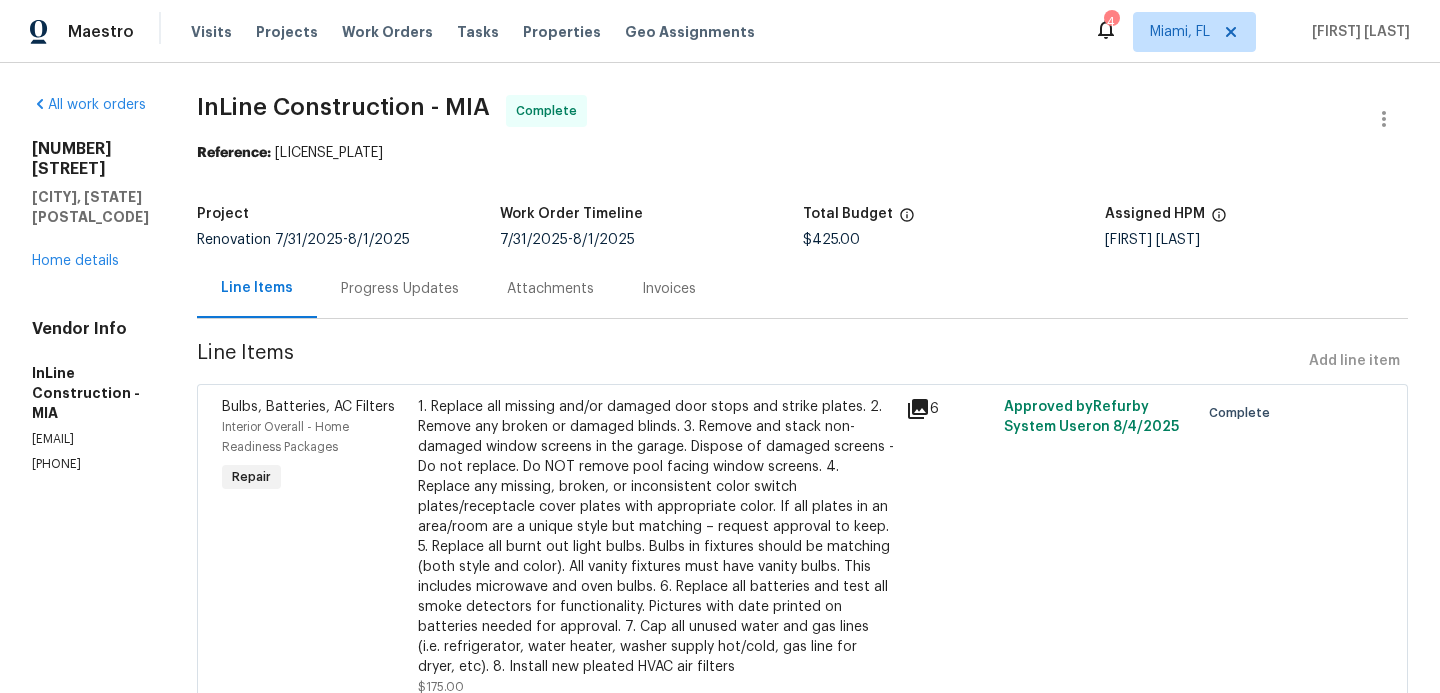 radio on "false" 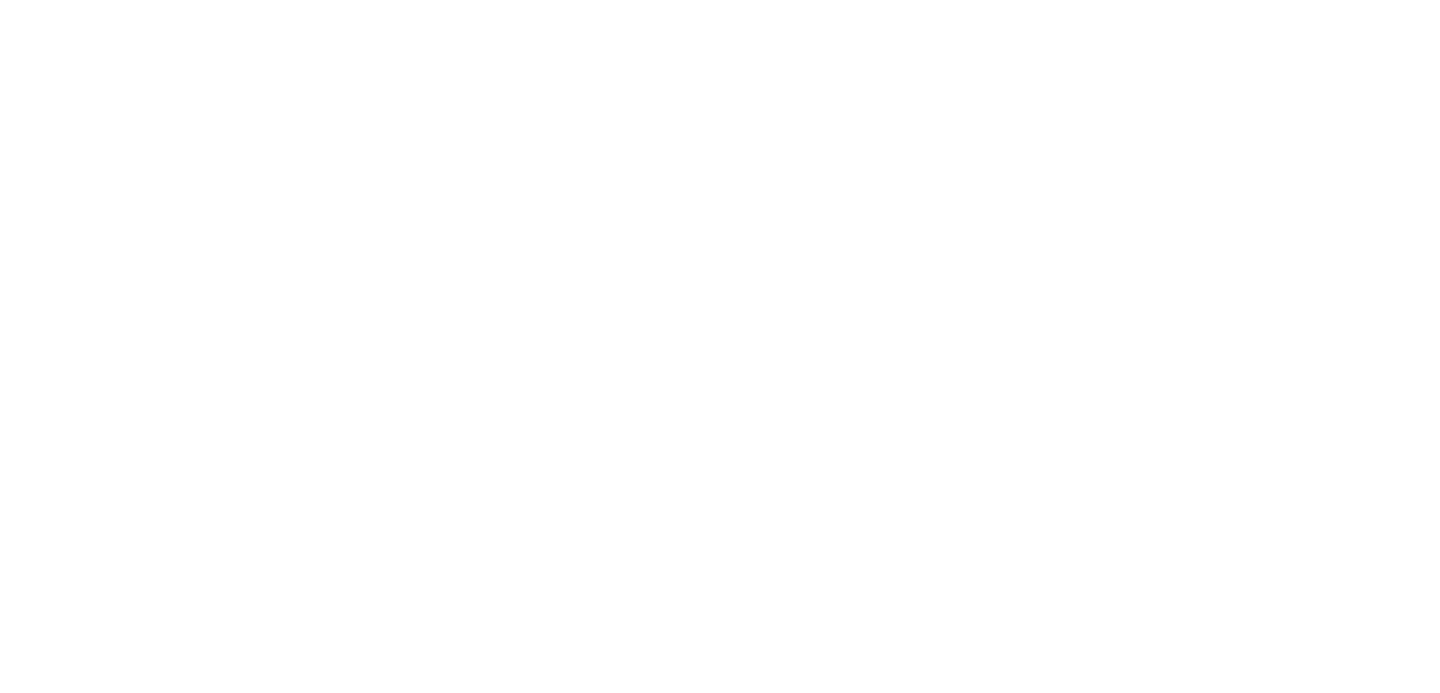 scroll, scrollTop: 0, scrollLeft: 0, axis: both 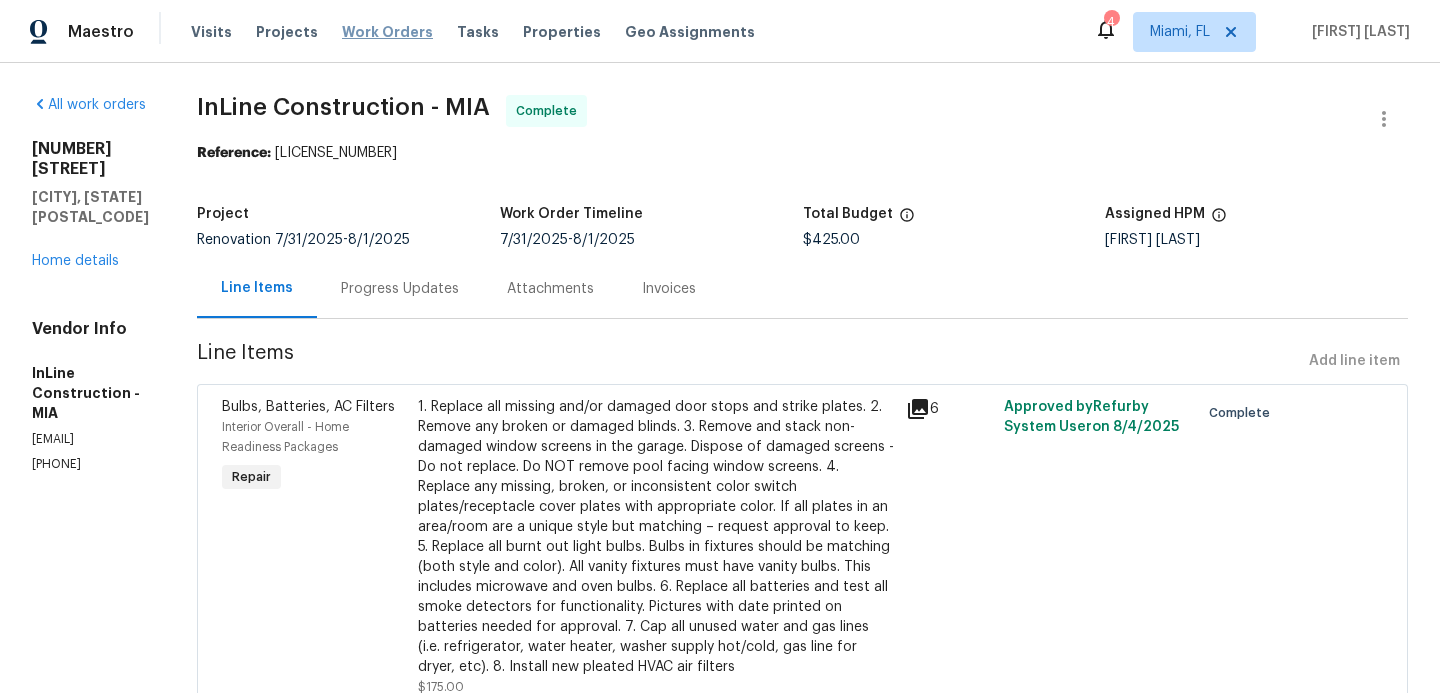 click on "Work Orders" at bounding box center (387, 32) 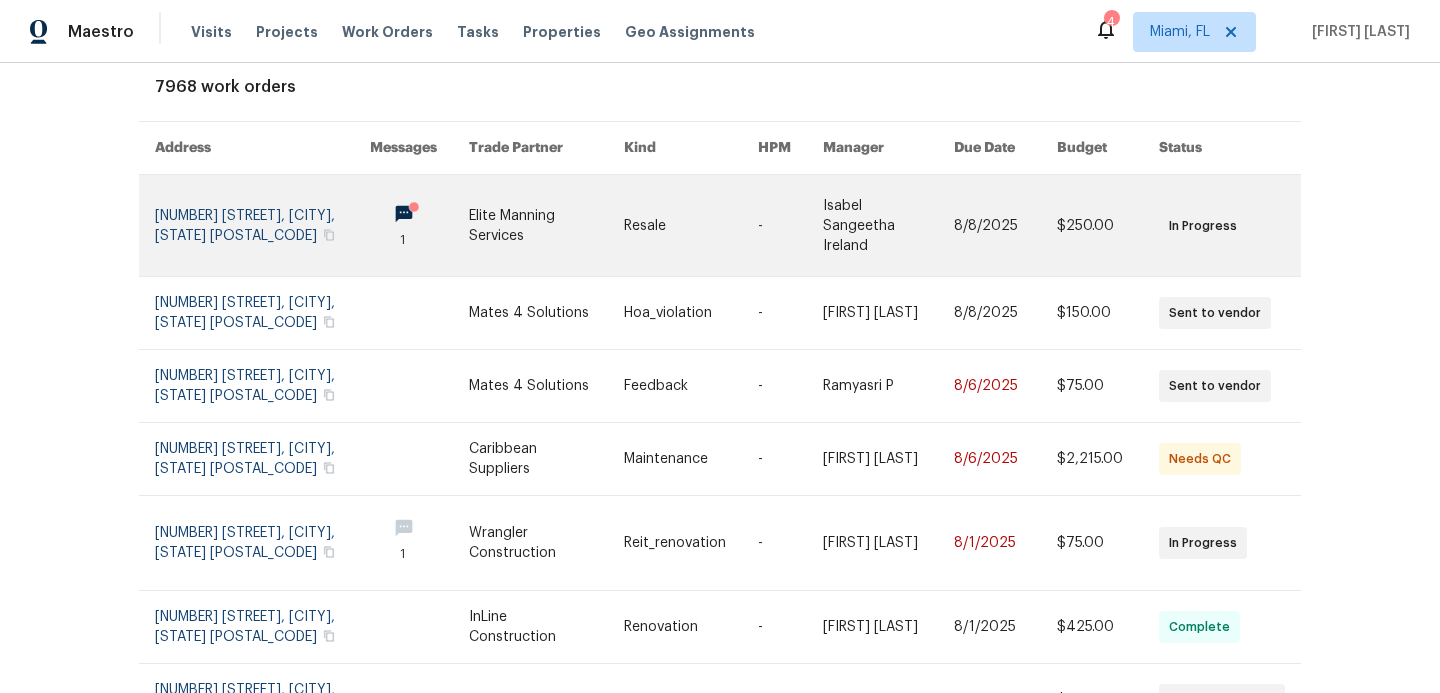 scroll, scrollTop: 120, scrollLeft: 0, axis: vertical 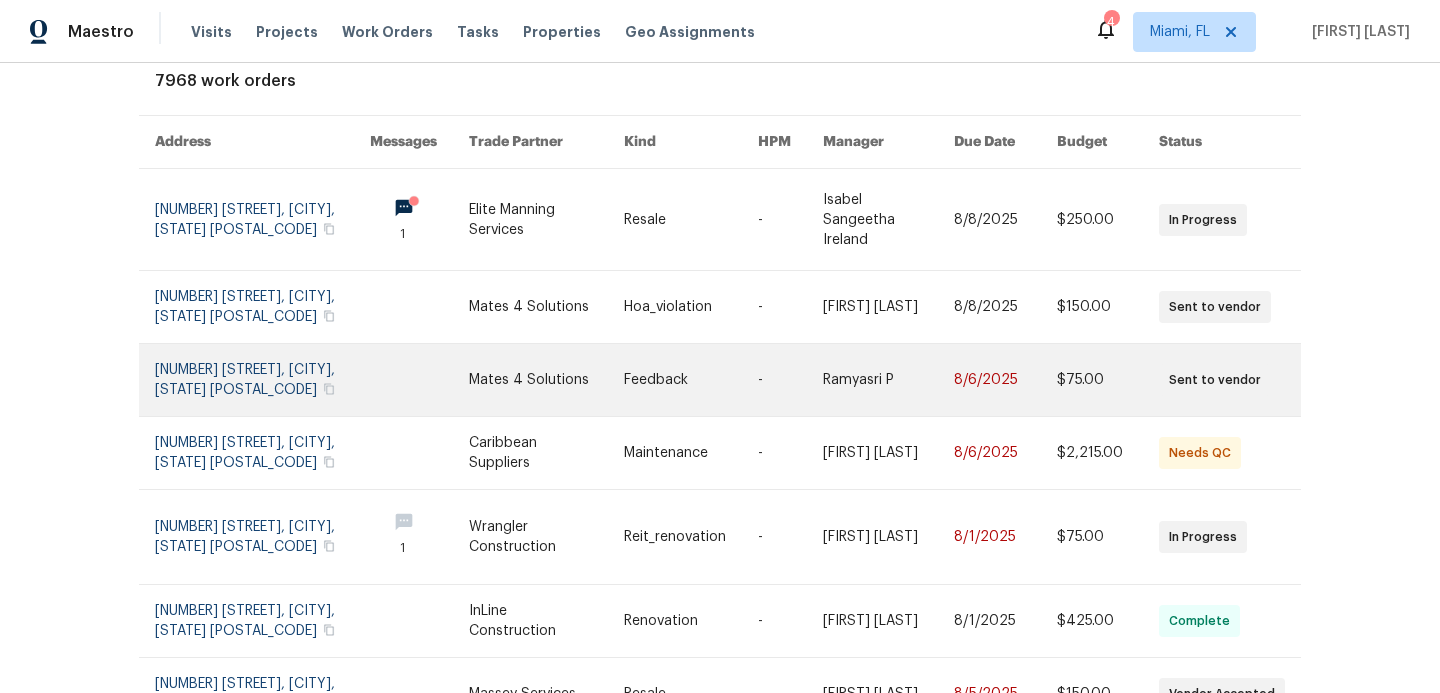 click at bounding box center (262, 380) 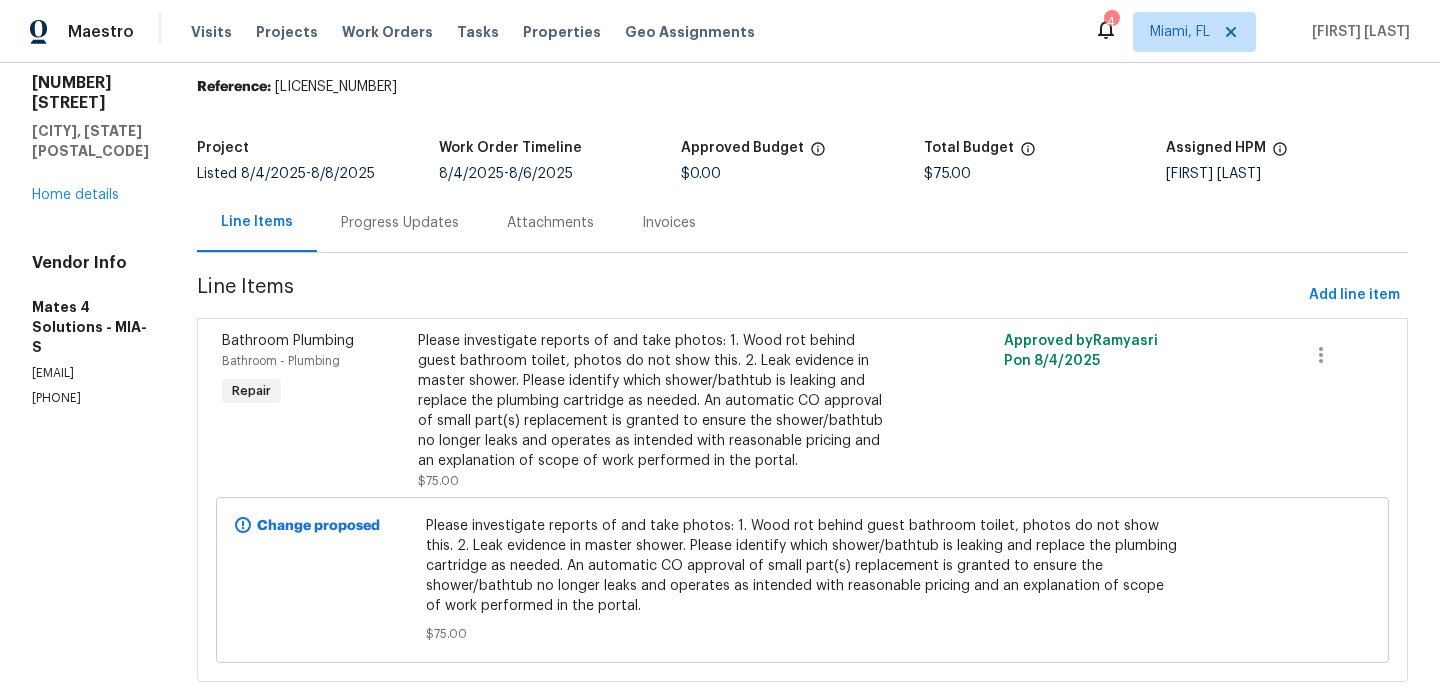 scroll, scrollTop: 0, scrollLeft: 0, axis: both 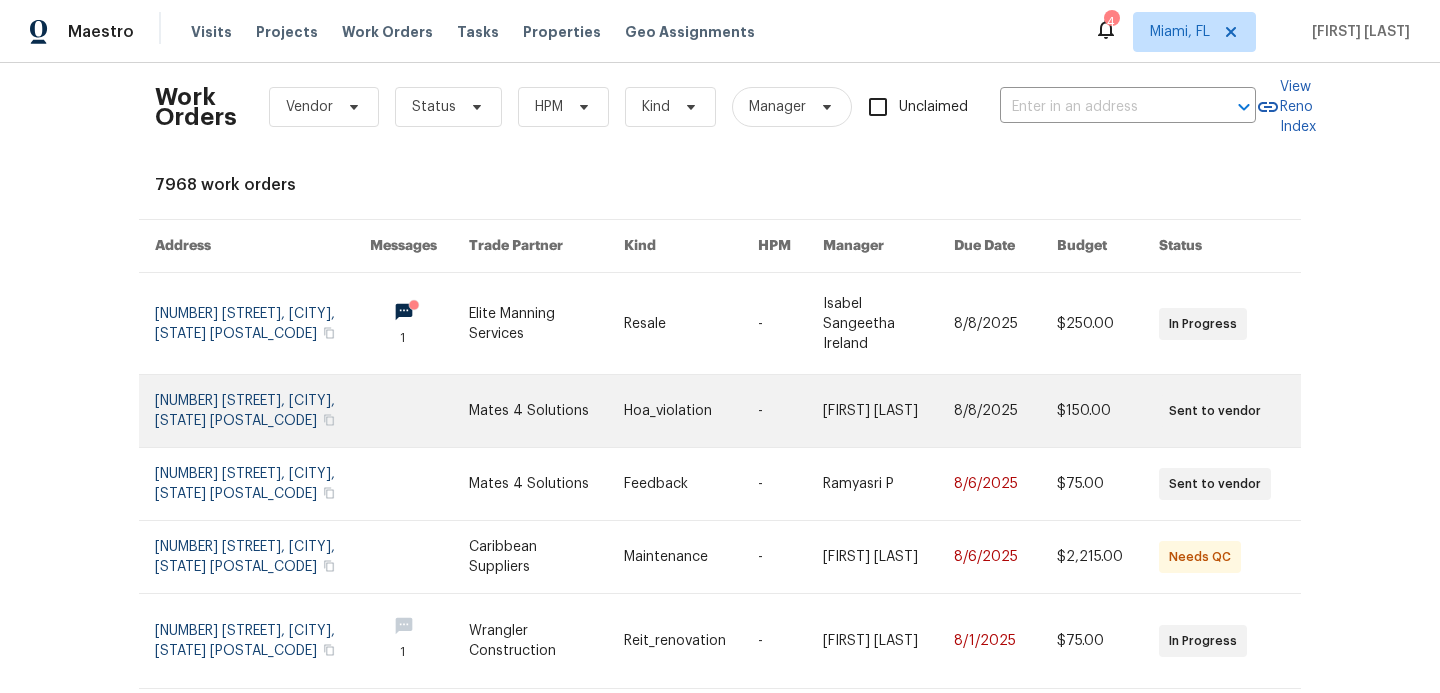 click at bounding box center (262, 411) 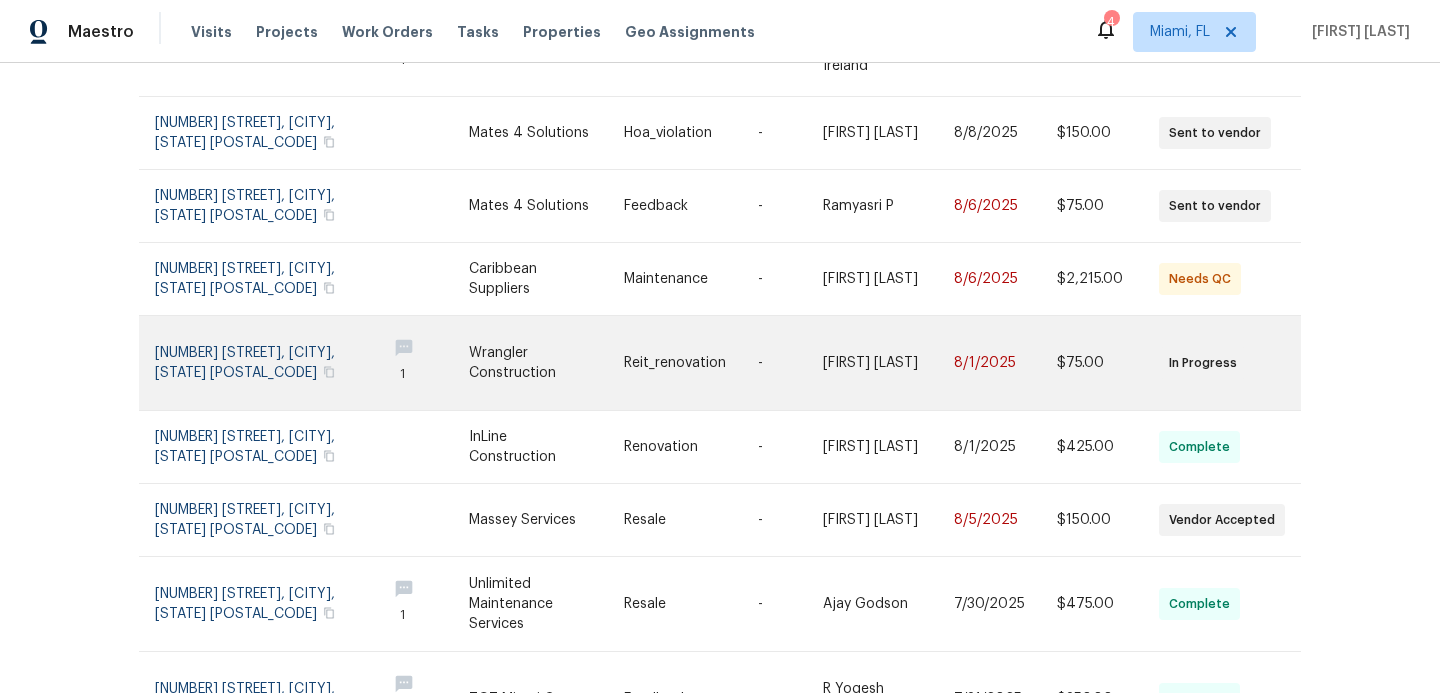 scroll, scrollTop: 0, scrollLeft: 0, axis: both 